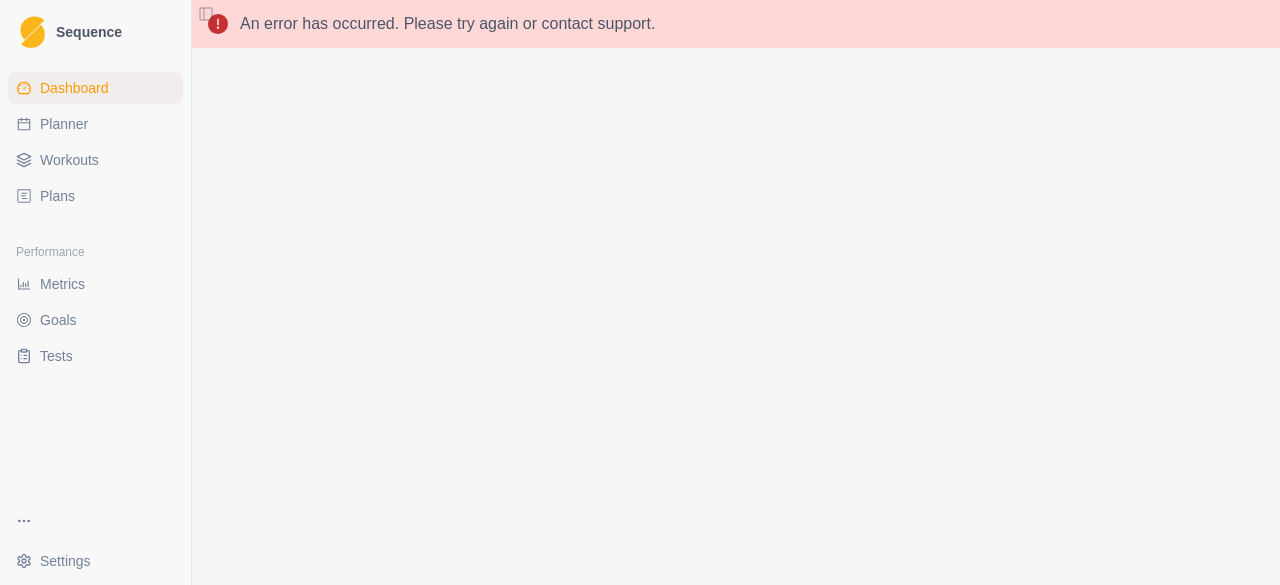 scroll, scrollTop: 0, scrollLeft: 0, axis: both 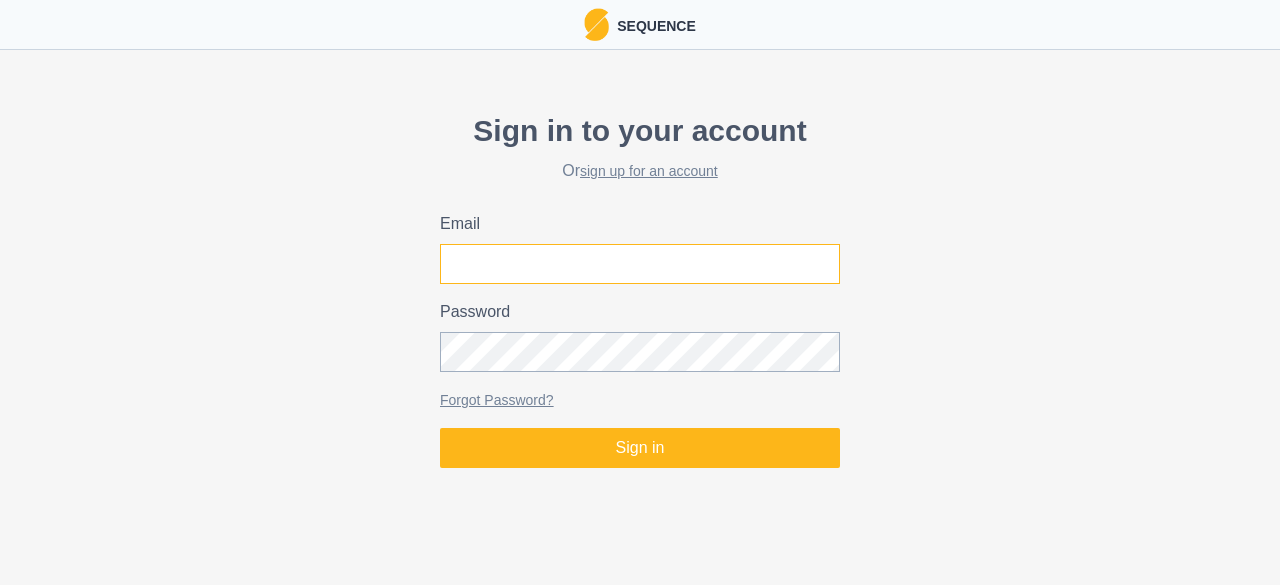 type on "[EMAIL_ADDRESS][DOMAIN_NAME]" 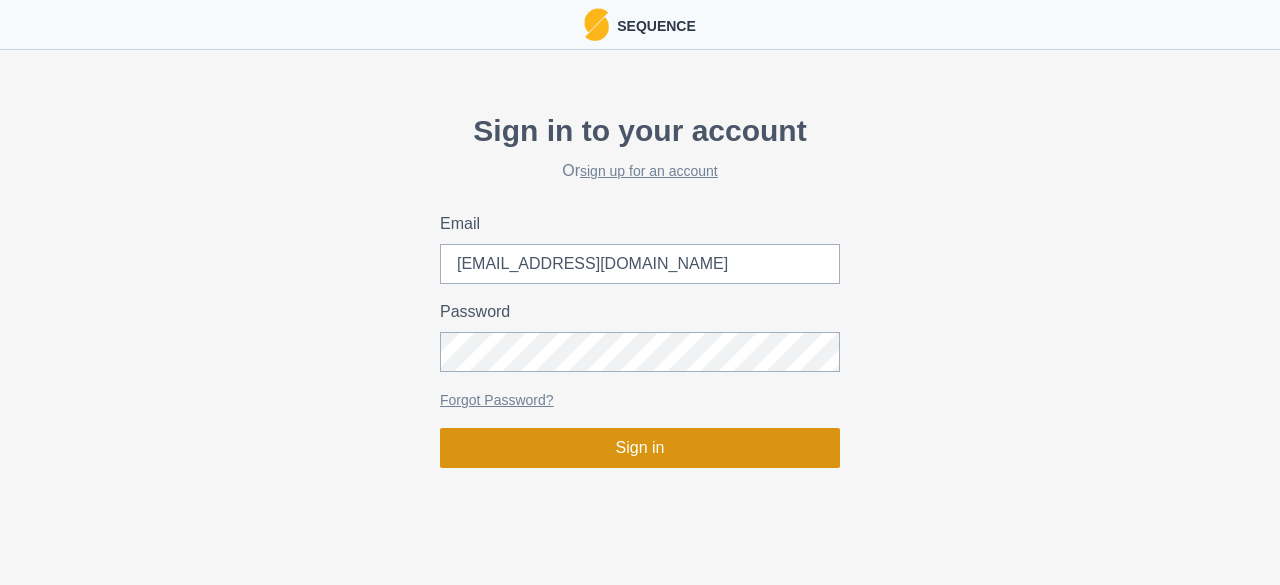 click on "Sign in" at bounding box center [640, 448] 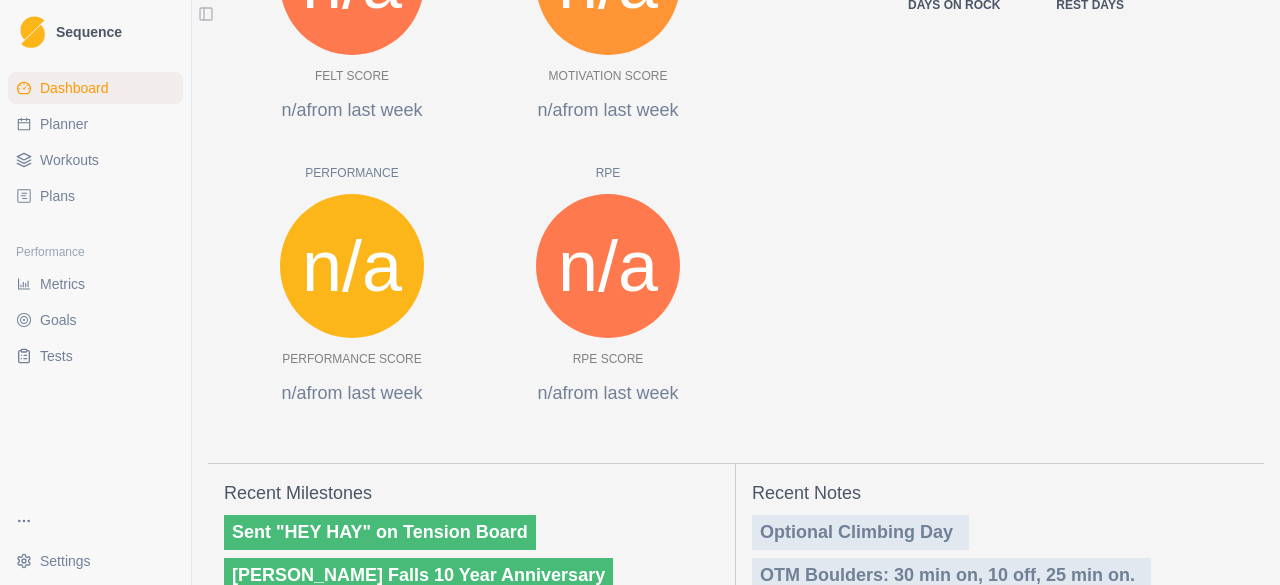 scroll, scrollTop: 732, scrollLeft: 0, axis: vertical 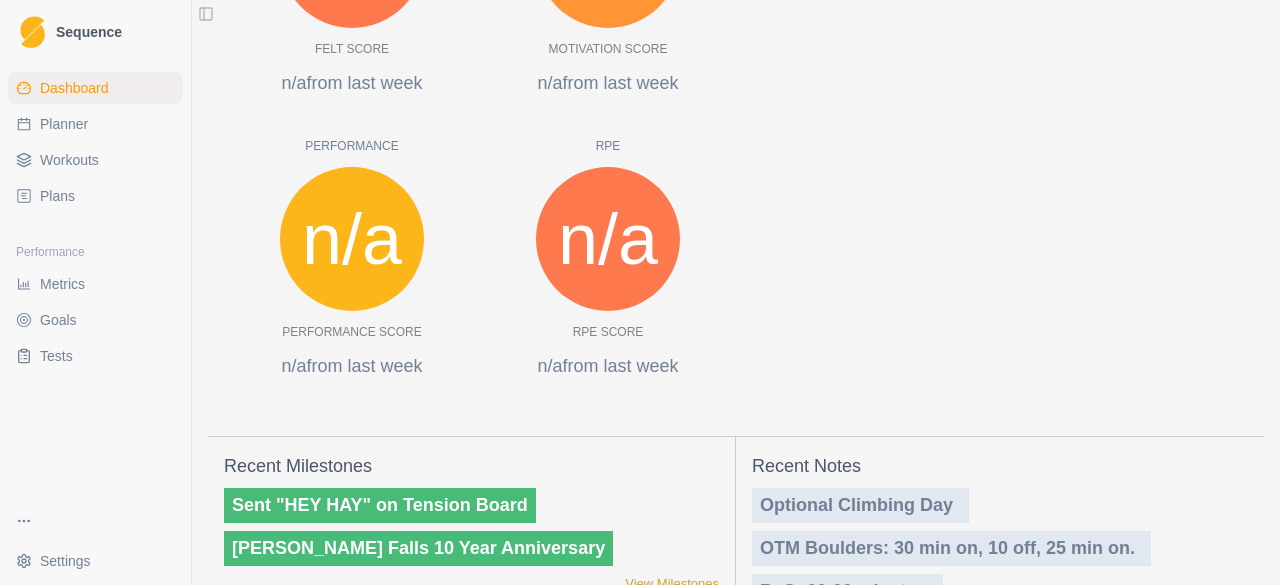 click on "Metrics" at bounding box center (62, 284) 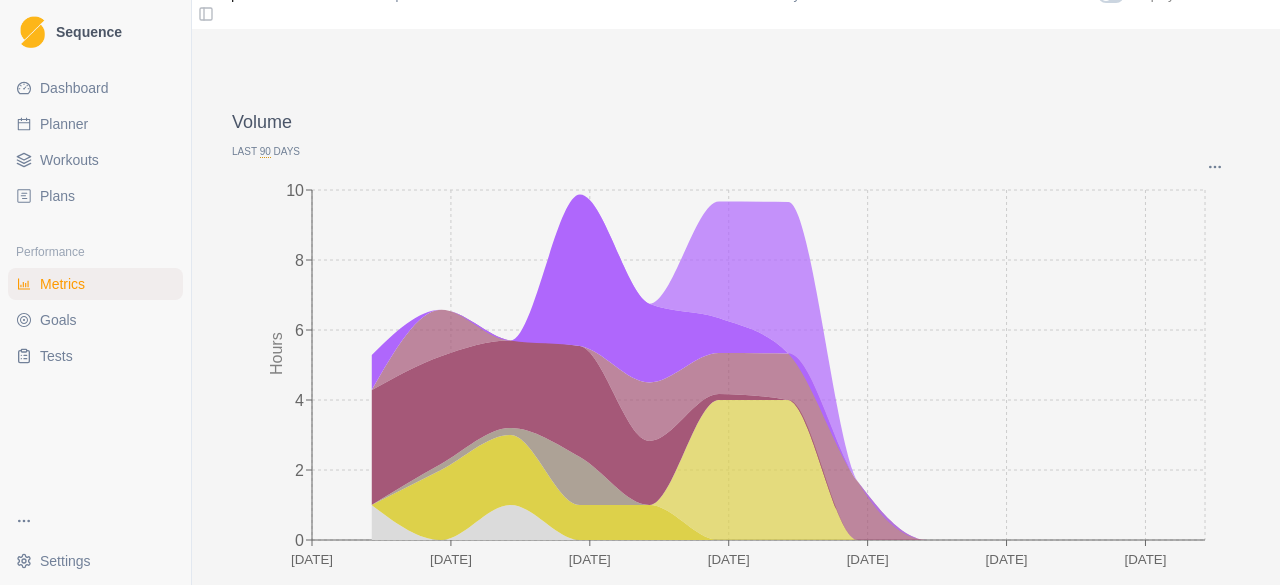 scroll, scrollTop: 0, scrollLeft: 0, axis: both 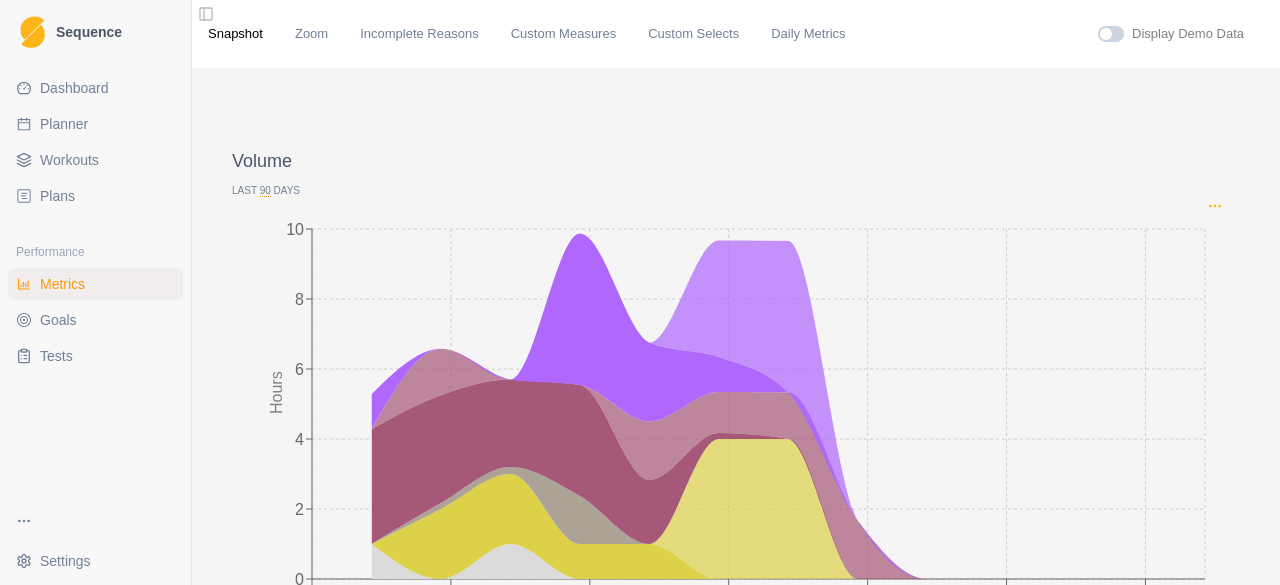 click 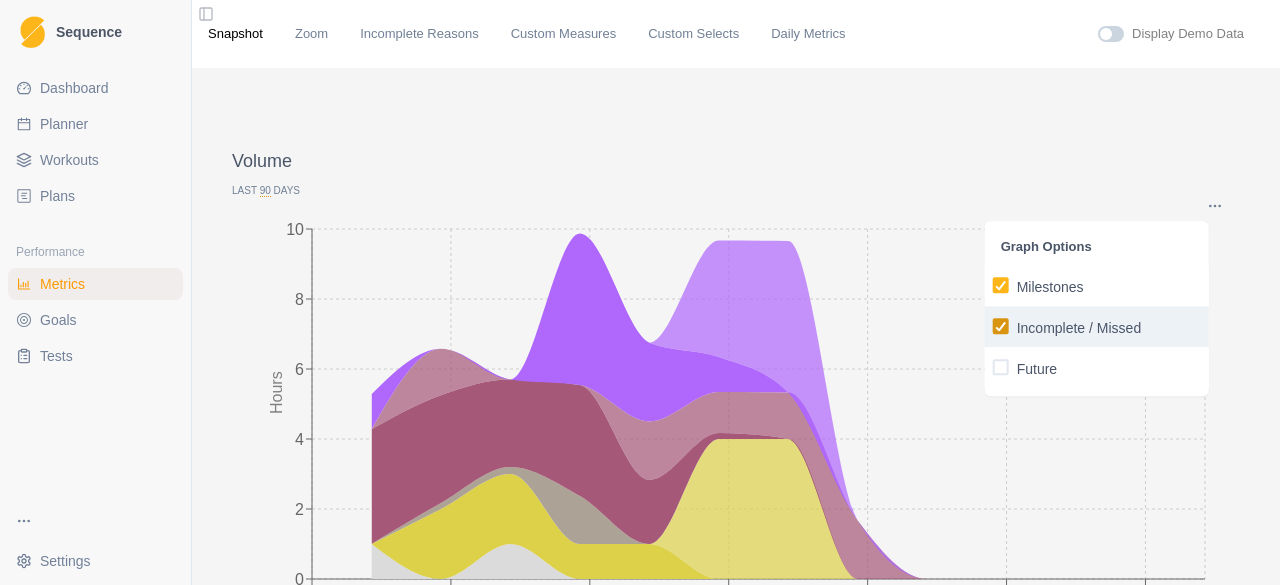 click 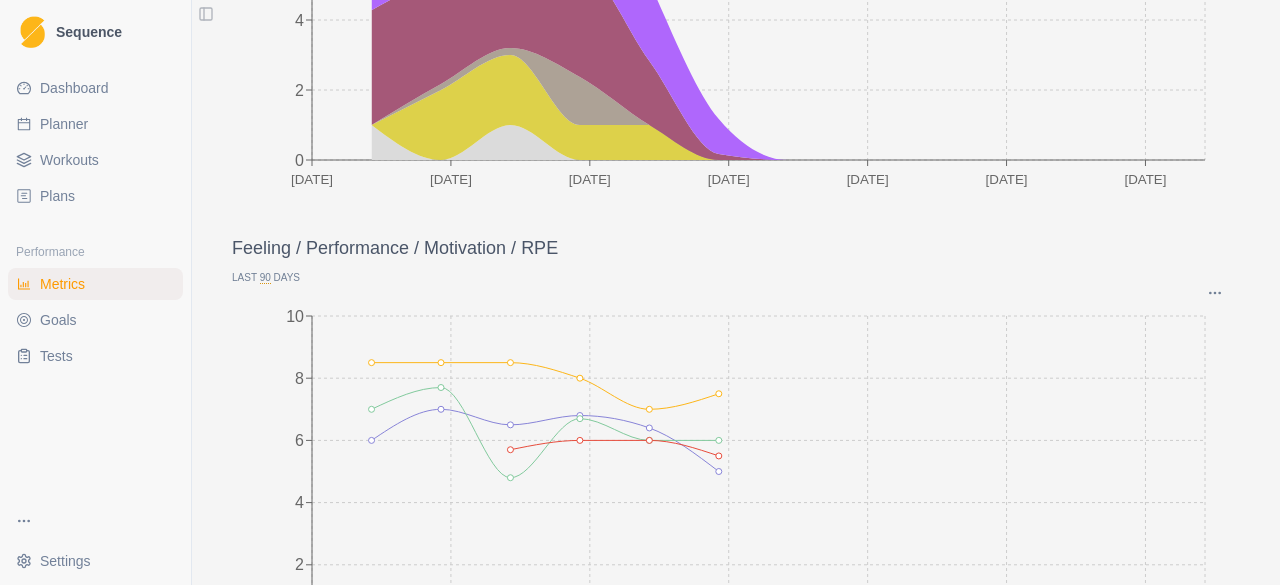 scroll, scrollTop: 451, scrollLeft: 0, axis: vertical 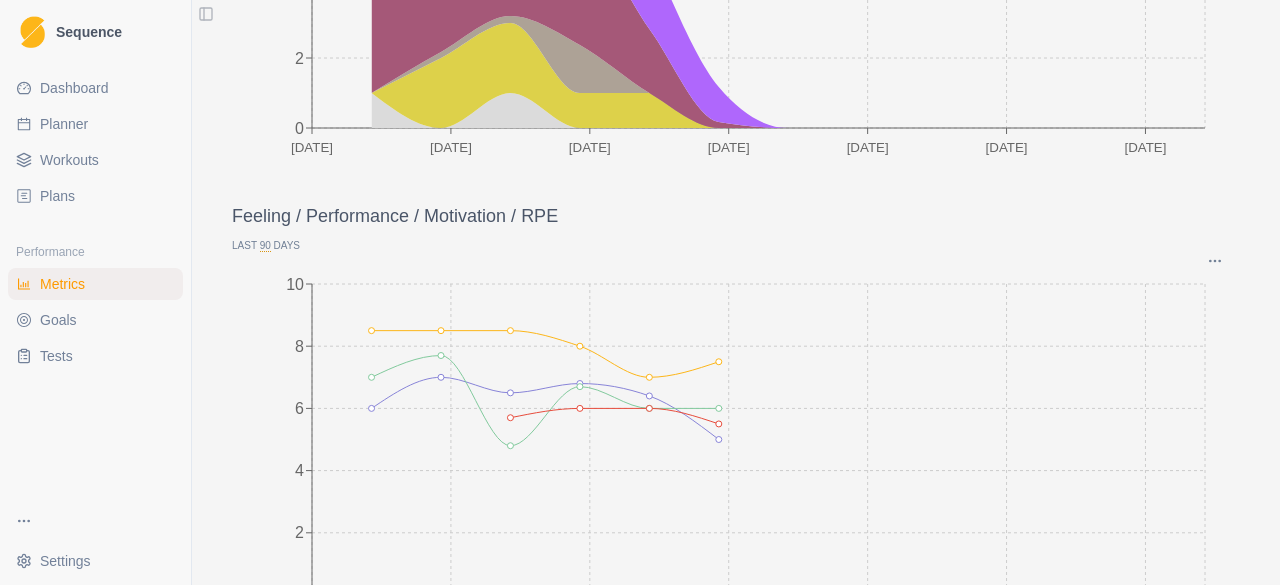 click on "Dashboard" at bounding box center (74, 88) 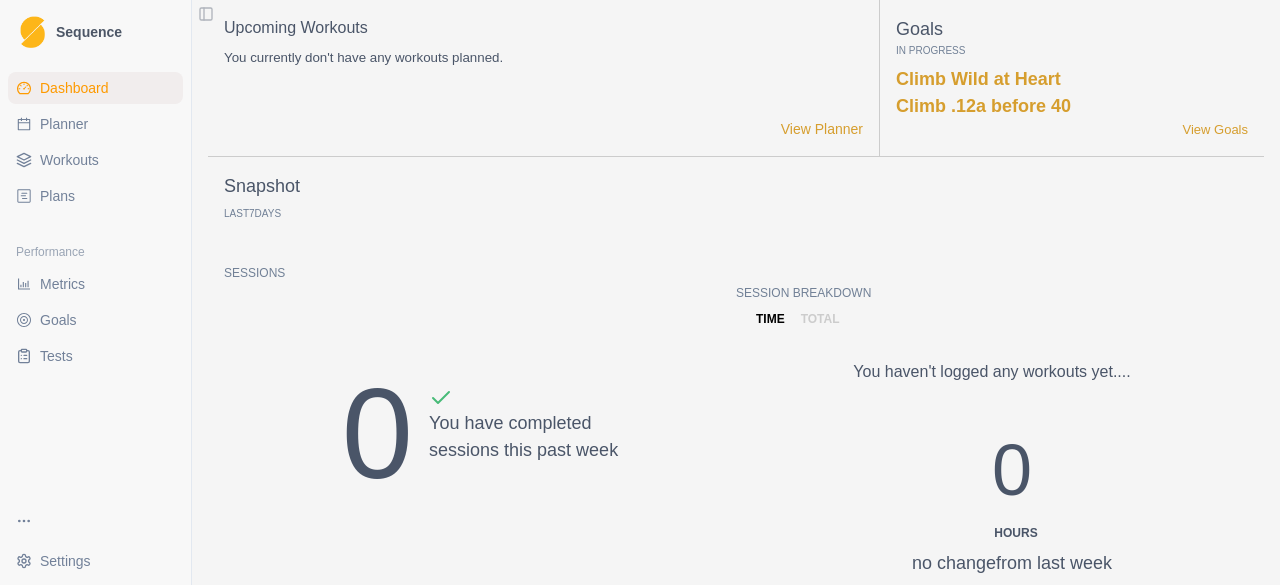 click on "Planner" at bounding box center [64, 124] 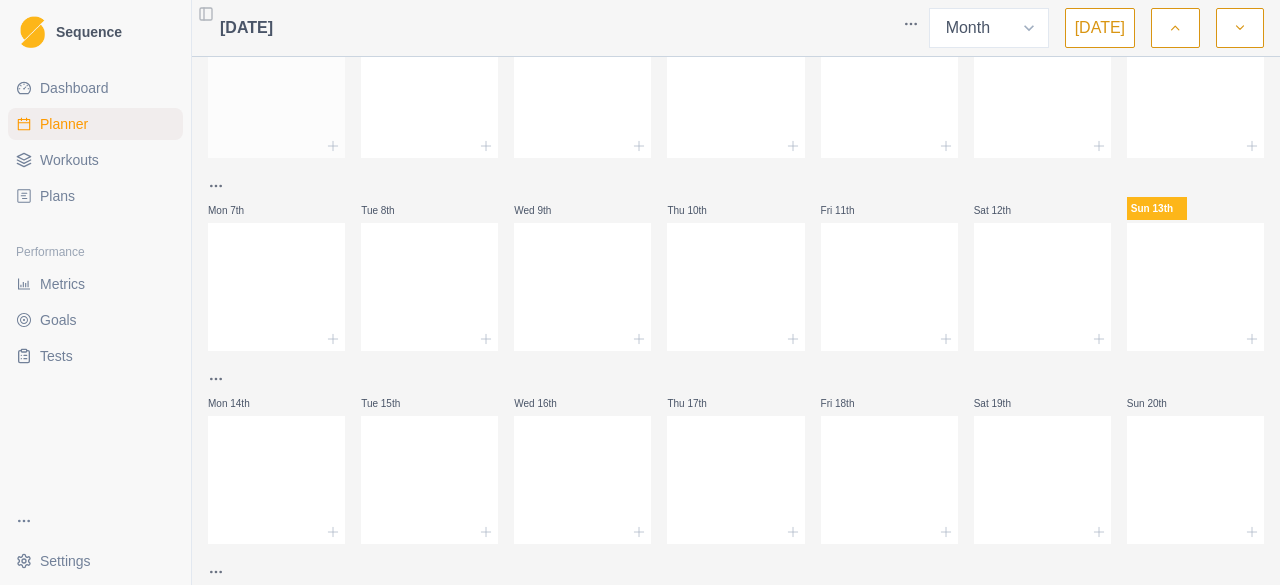 scroll, scrollTop: 84, scrollLeft: 0, axis: vertical 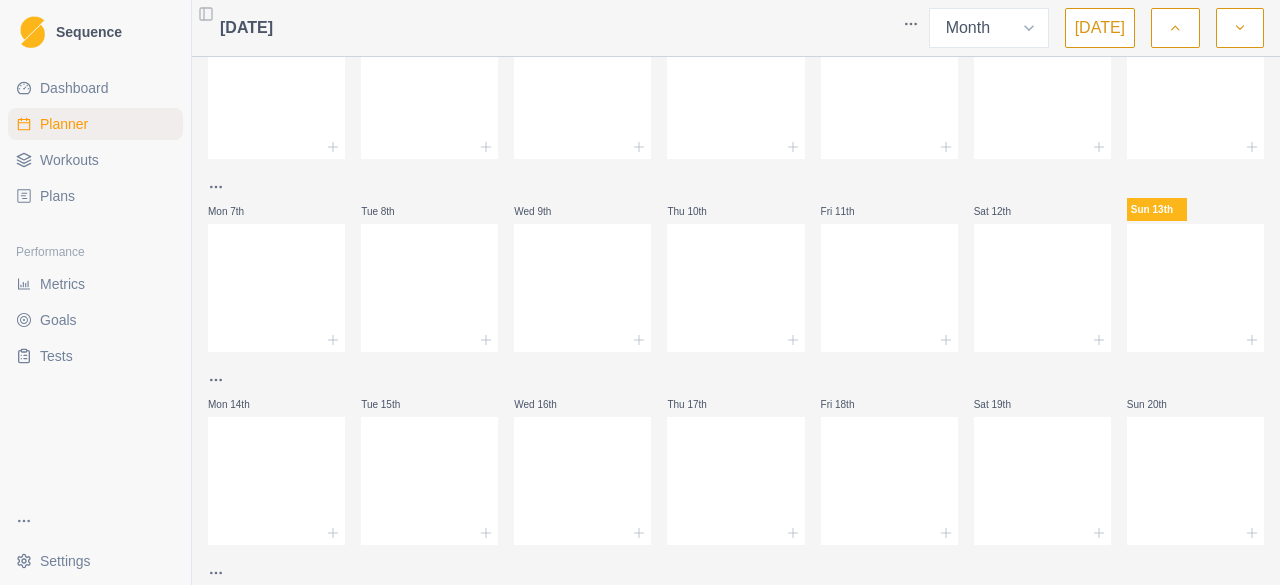 click on "Sequence Dashboard Planner Workouts Plans Performance Metrics Goals Tests Settings Toggle Sidebar [DATE] Week Month [DATE] Mon 30th Tue 1st Wed 2nd Thu 3rd Fri 4th Sat 5th Sun 6th Mon 7th Tue 8th Wed 9th Thu 10th Fri 11th Sat 12th Sun 13th Mon 14th Tue 15th Wed 16th Thu 17th Fri 18th Sat 19th Sun 20th Mon 21st Tue 22nd Wed 23rd Thu 24th Fri 25th Sat 26th Sun 27th Mon 28th Tue 29th Wed 30th Thu 31st Fri 1st Sat 2nd Sun 3rd
350
Press space bar to start a drag.
When dragging you can use the arrow keys to move the item around and escape to cancel.
Some screen readers may require you to be in focus mode or to use your pass through key" at bounding box center (640, 292) 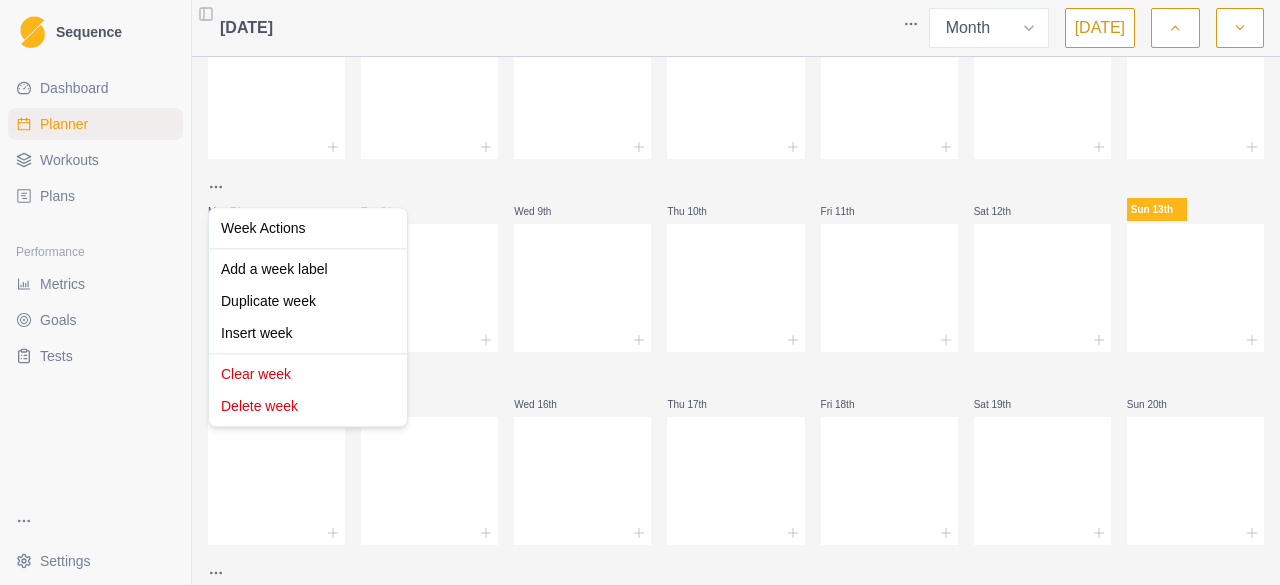 click on "Sequence Dashboard Planner Workouts Plans Performance Metrics Goals Tests Settings Toggle Sidebar [DATE] Week Month [DATE] Mon 30th Tue 1st Wed 2nd Thu 3rd Fri 4th Sat 5th Sun 6th Mon 7th Tue 8th Wed 9th Thu 10th Fri 11th Sat 12th Sun 13th Mon 14th Tue 15th Wed 16th Thu 17th Fri 18th Sat 19th Sun 20th Mon 21st Tue 22nd Wed 23rd Thu 24th Fri 25th Sat 26th Sun 27th Mon 28th Tue 29th Wed 30th Thu 31st Fri 1st Sat 2nd Sun 3rd
350
Press space bar to start a drag.
When dragging you can use the arrow keys to move the item around and escape to cancel.
Some screen readers may require you to be in focus mode or to use your pass through key
Week Actions Add a week label Duplicate week Insert week Clear week Delete week" at bounding box center [640, 292] 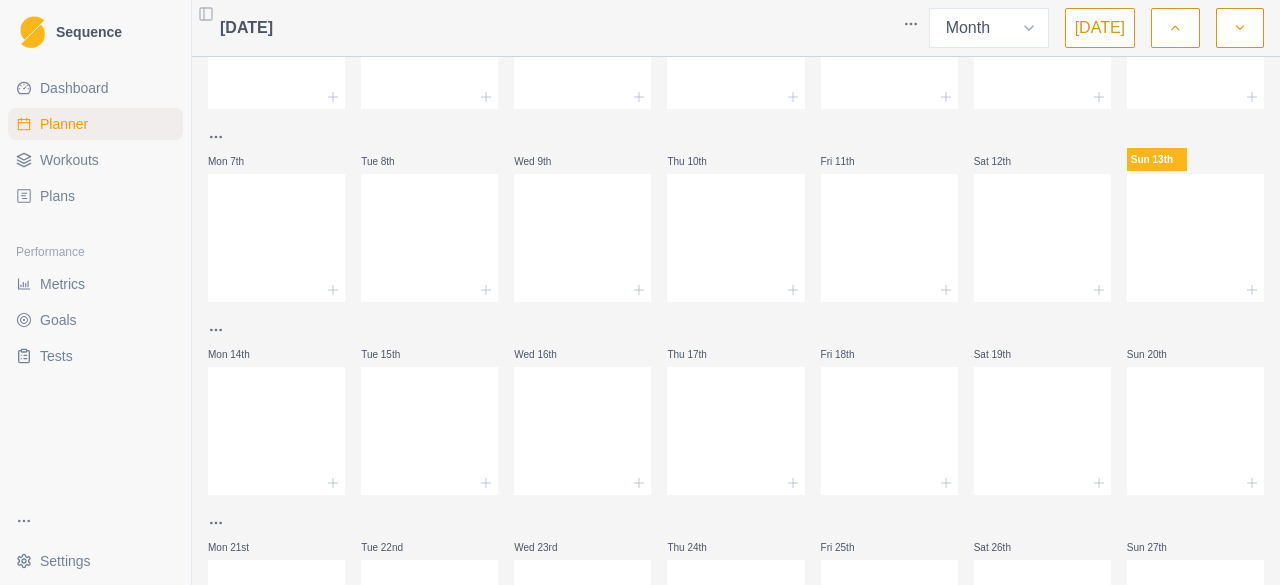 scroll, scrollTop: 139, scrollLeft: 0, axis: vertical 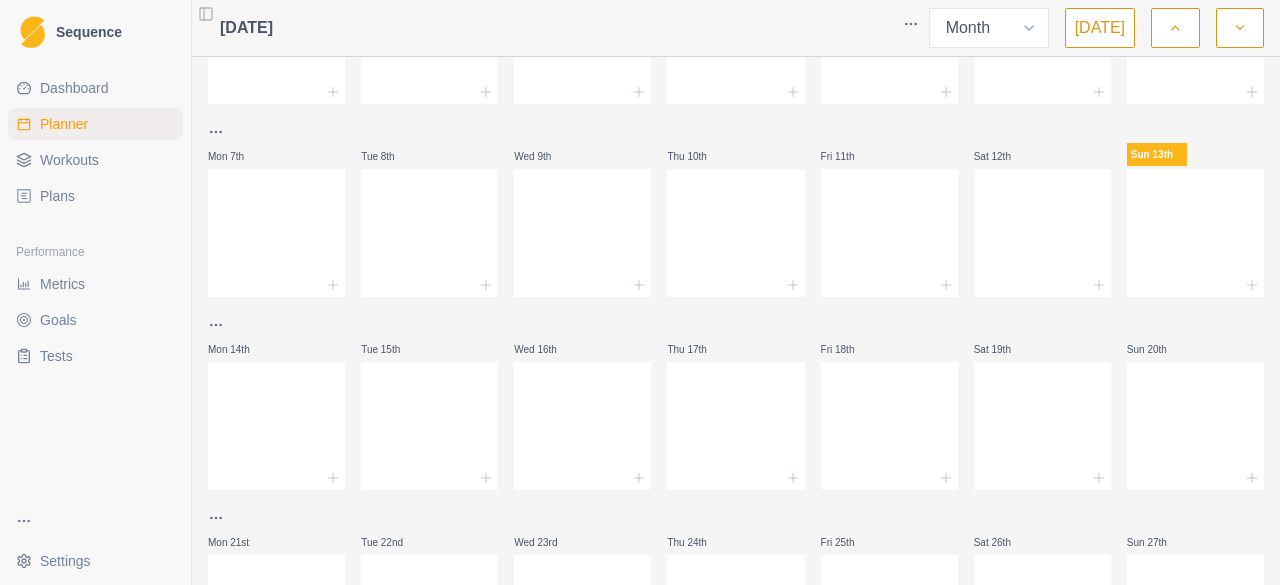 click on "Sequence Dashboard Planner Workouts Plans Performance Metrics Goals Tests Settings Toggle Sidebar [DATE] Week Month [DATE] Mon 30th Tue 1st Wed 2nd Thu 3rd Fri 4th Sat 5th Sun 6th Mon 7th Tue 8th Wed 9th Thu 10th Fri 11th Sat 12th Sun 13th Mon 14th Tue 15th Wed 16th Thu 17th Fri 18th Sat 19th Sun 20th Mon 21st Tue 22nd Wed 23rd Thu 24th Fri 25th Sat 26th Sun 27th Mon 28th Tue 29th Wed 30th Thu 31st Fri 1st Sat 2nd Sun 3rd
350
Press space bar to start a drag.
When dragging you can use the arrow keys to move the item around and escape to cancel.
Some screen readers may require you to be in focus mode or to use your pass through key" at bounding box center (640, 292) 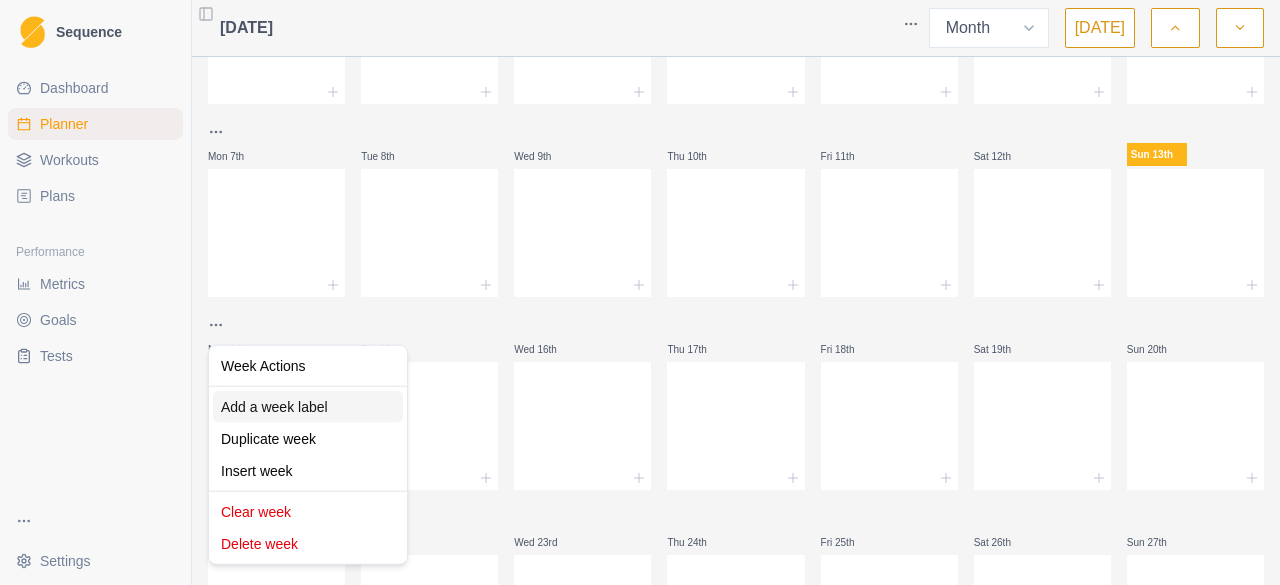 click on "Add a week label" at bounding box center [308, 407] 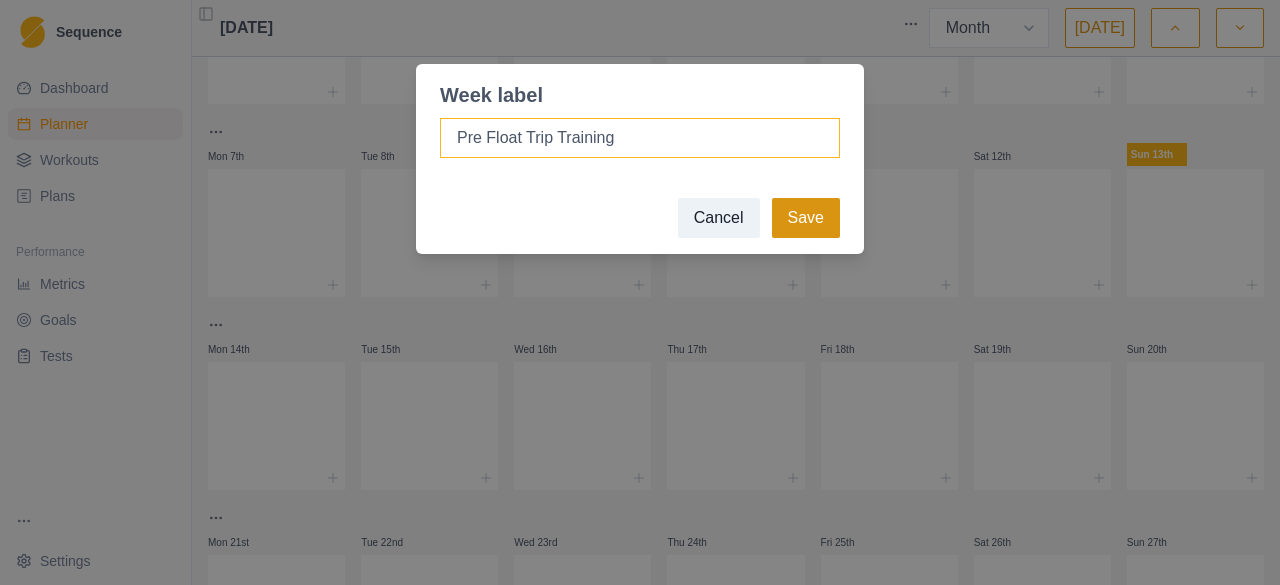 type on "Pre Float Trip Training" 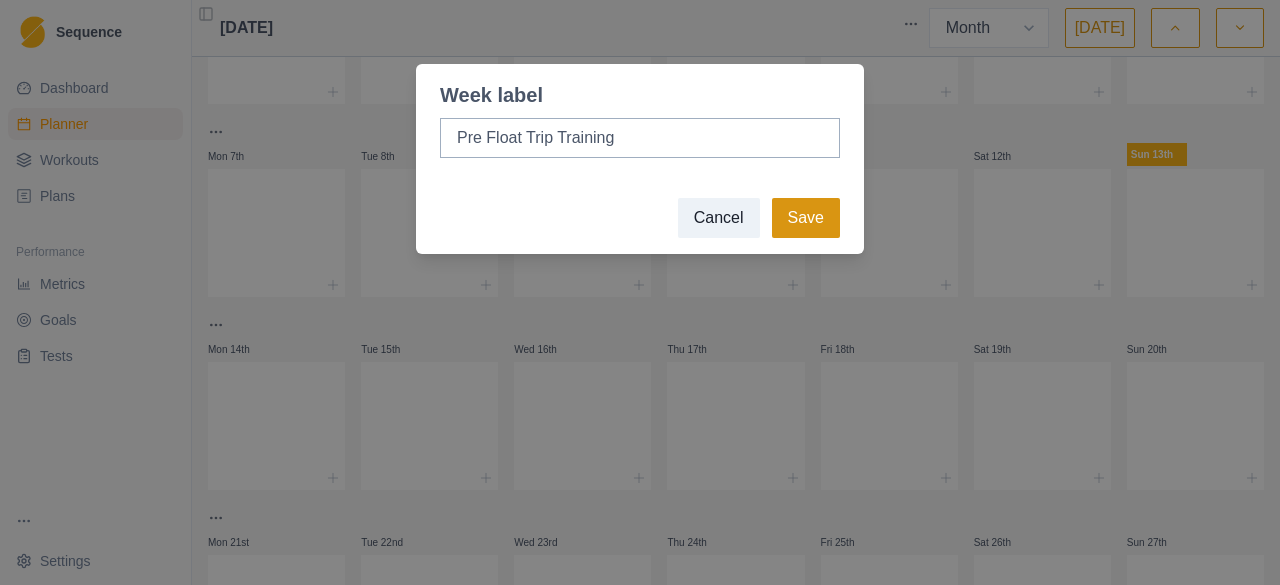click on "Save" at bounding box center (806, 218) 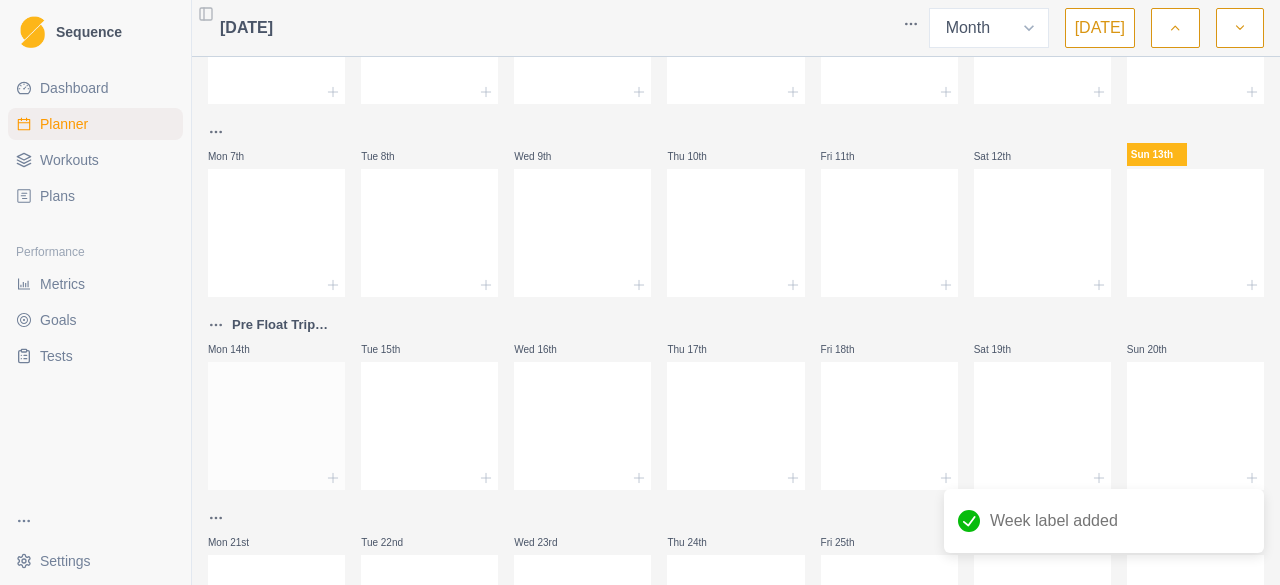 click at bounding box center (276, 422) 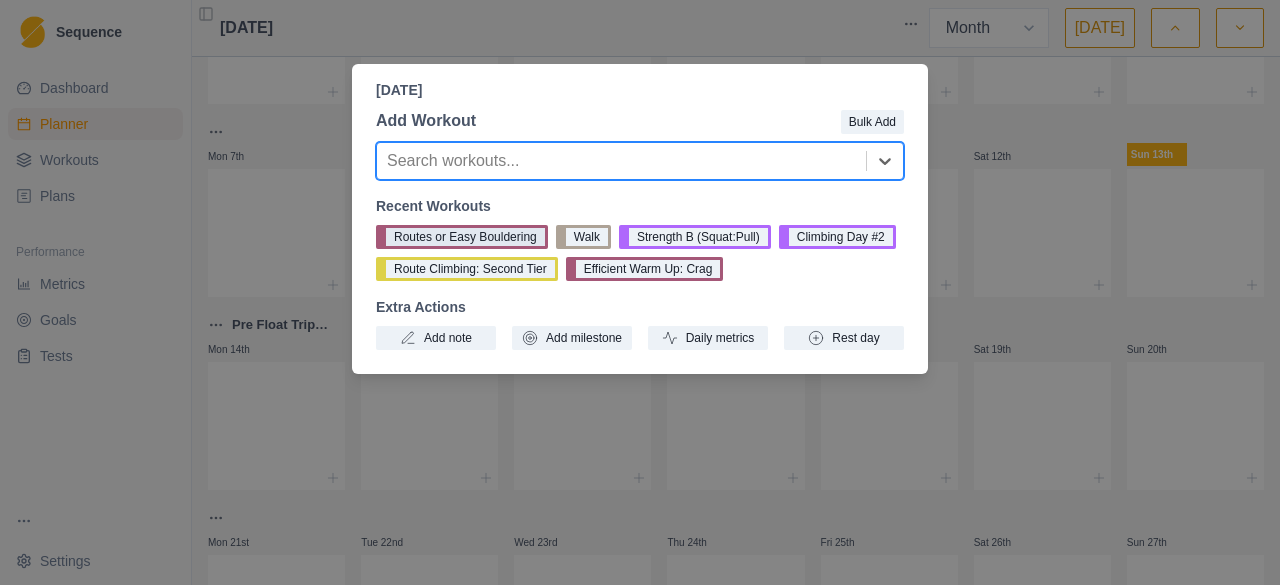 click on "Routes or Easy Bouldering" at bounding box center (462, 237) 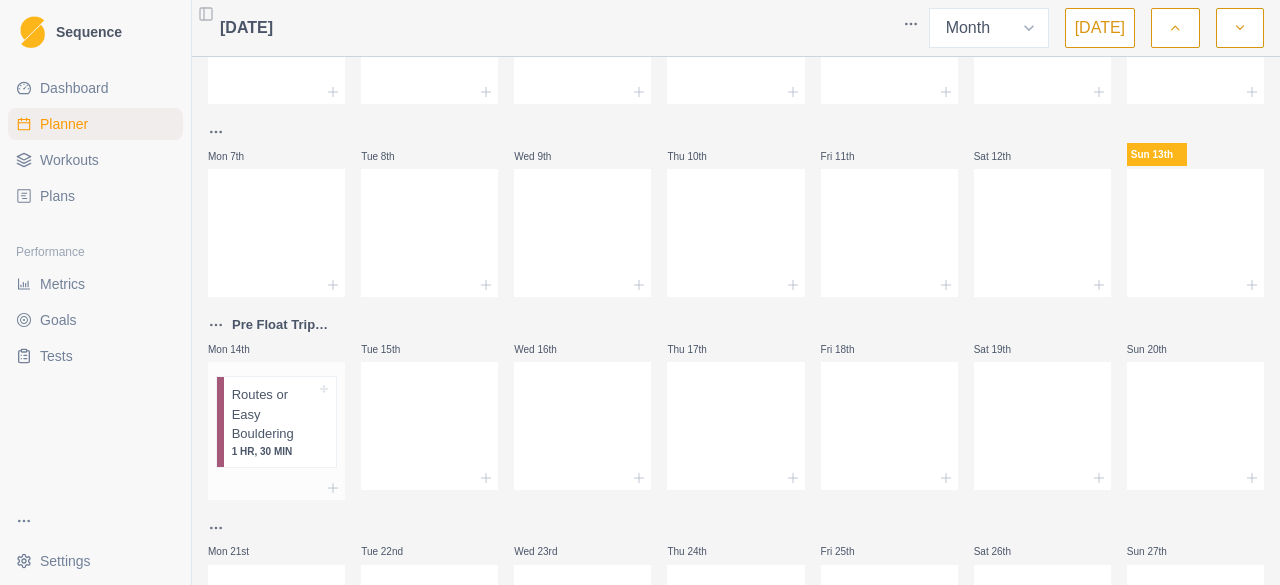 click on "Routes or Easy Bouldering" at bounding box center (274, 414) 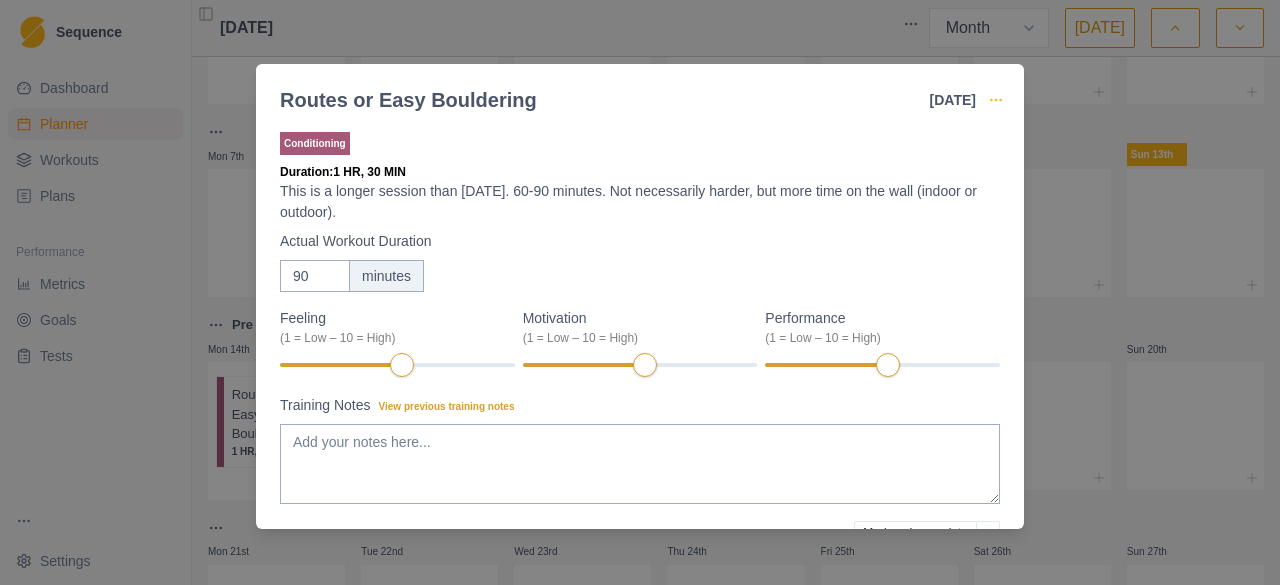 click 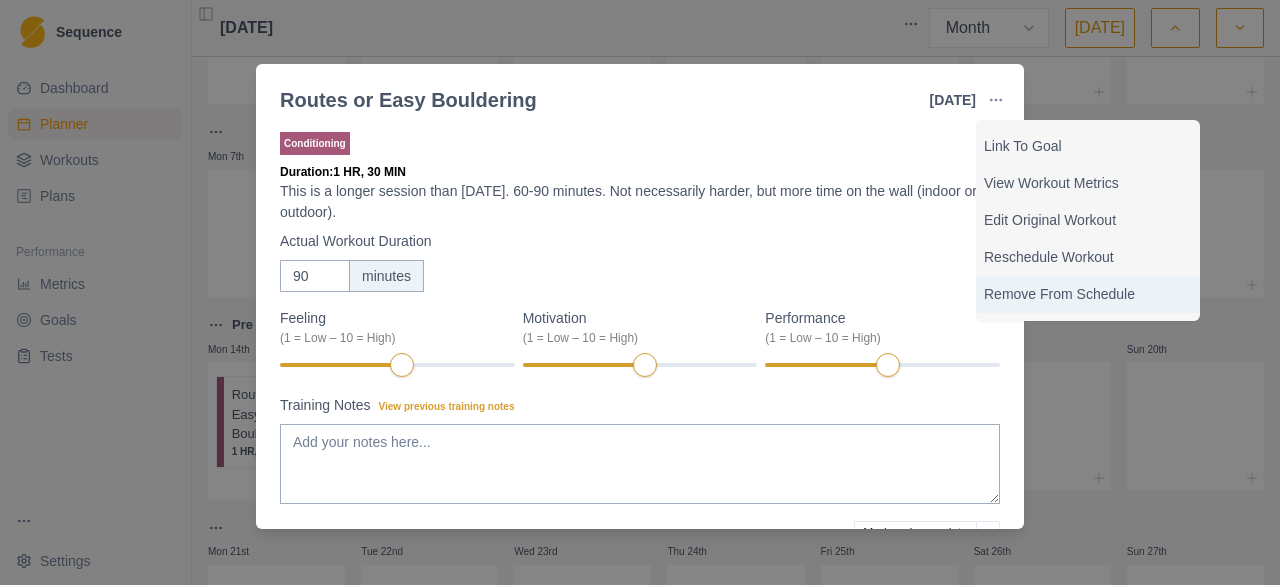 click on "Remove From Schedule" at bounding box center (1088, 294) 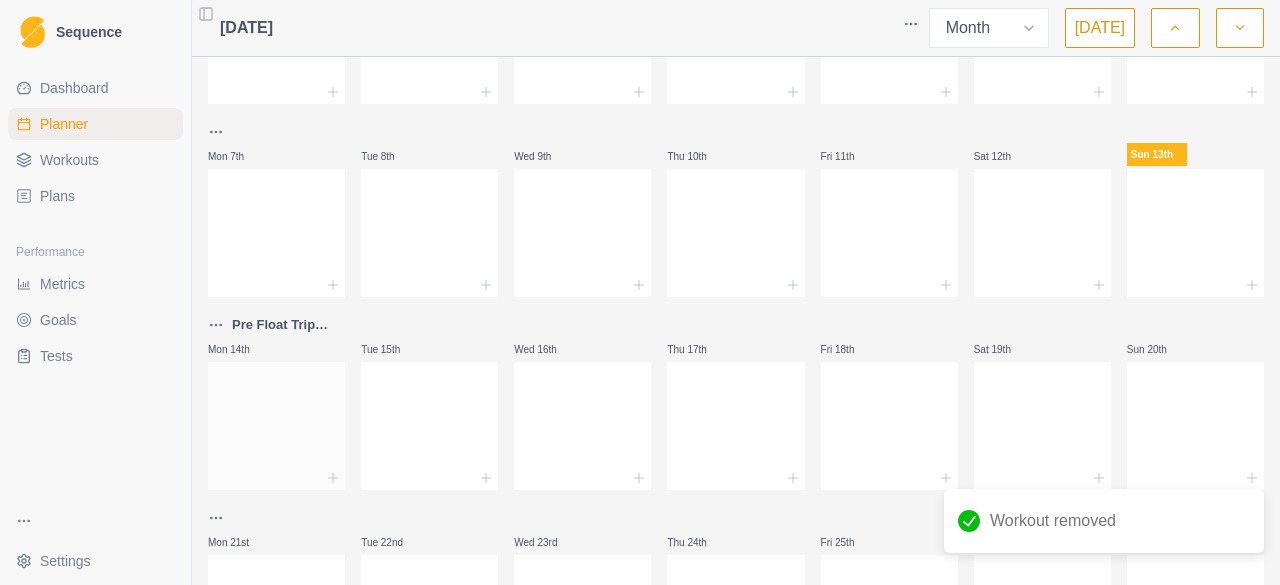 click at bounding box center (276, 422) 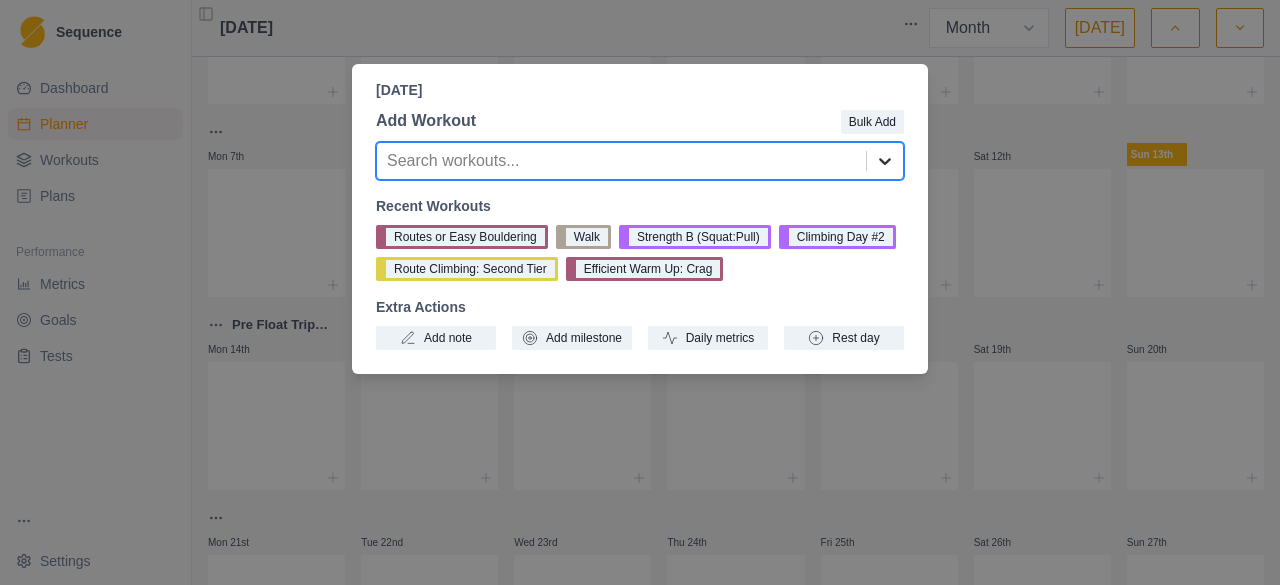 click 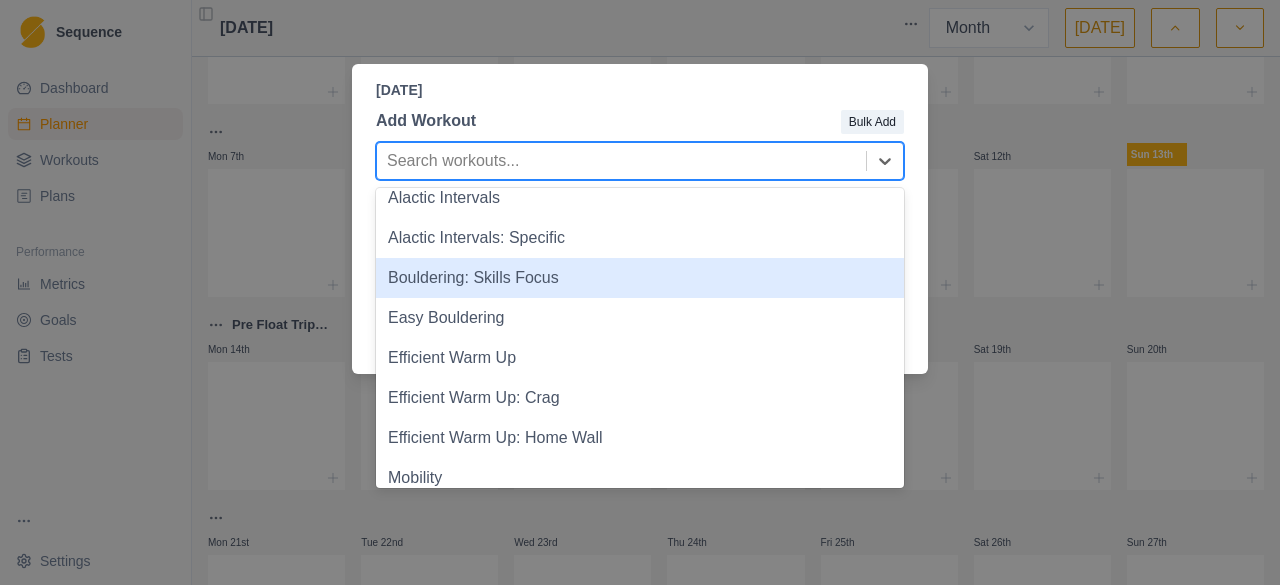 scroll, scrollTop: 221, scrollLeft: 0, axis: vertical 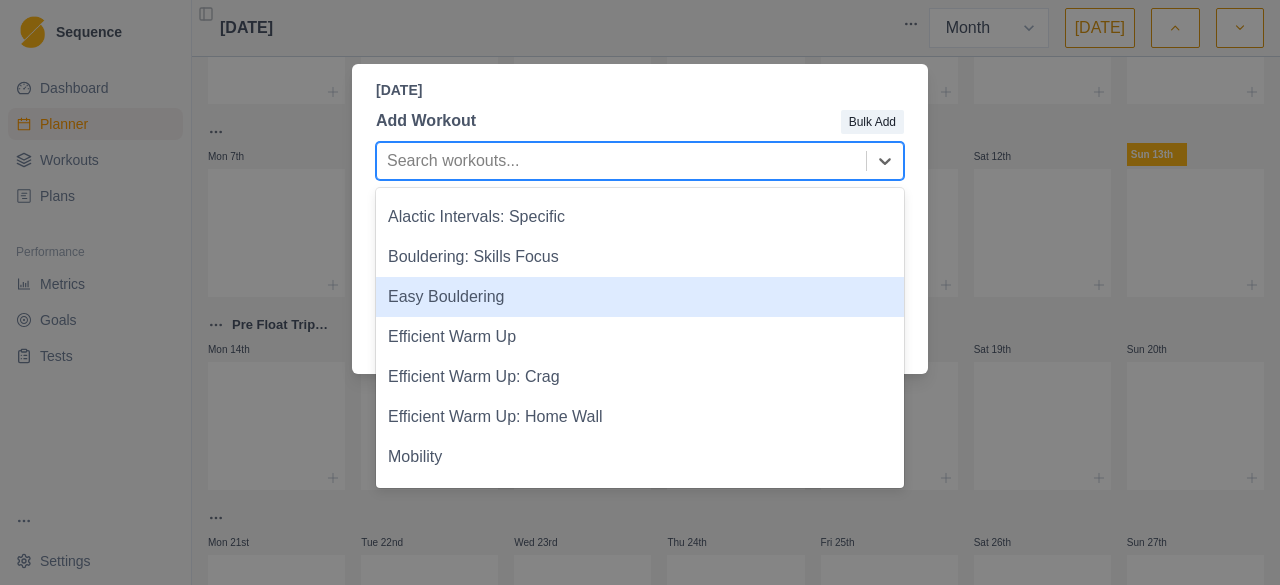 click on "Easy Bouldering" at bounding box center [640, 297] 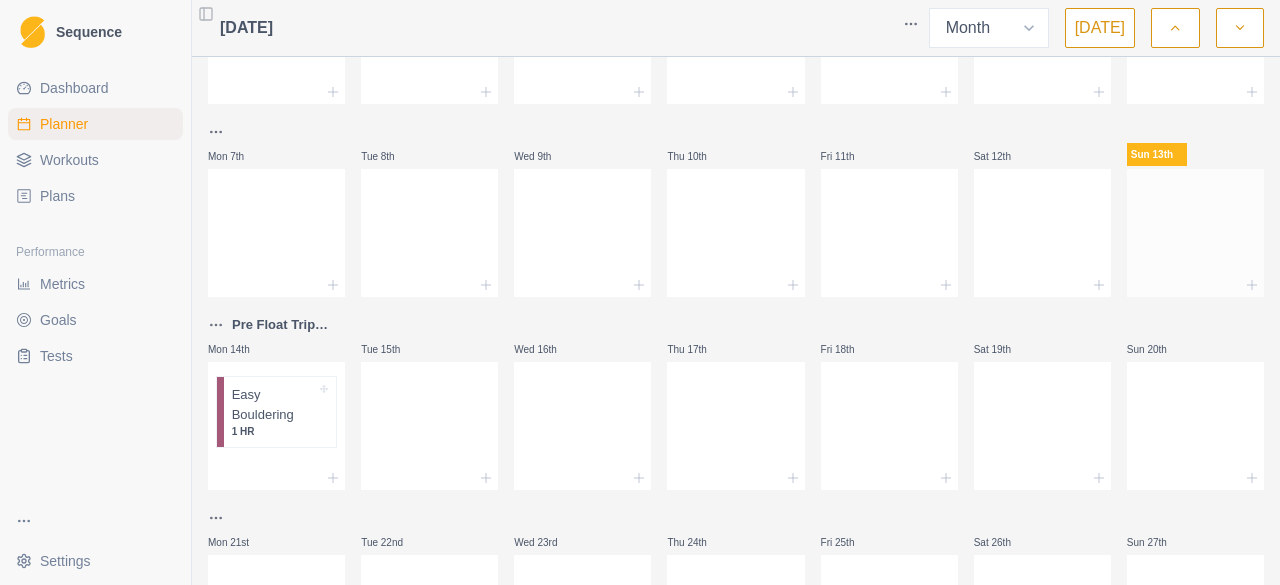 click at bounding box center (1195, 229) 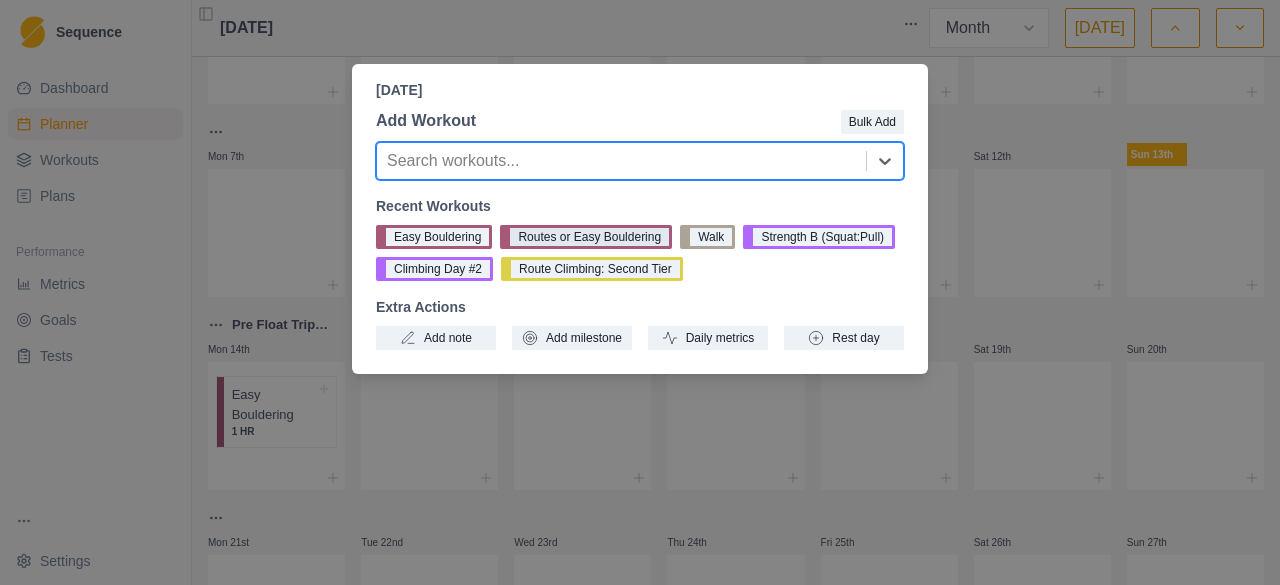 click on "Routes or Easy Bouldering" at bounding box center (586, 237) 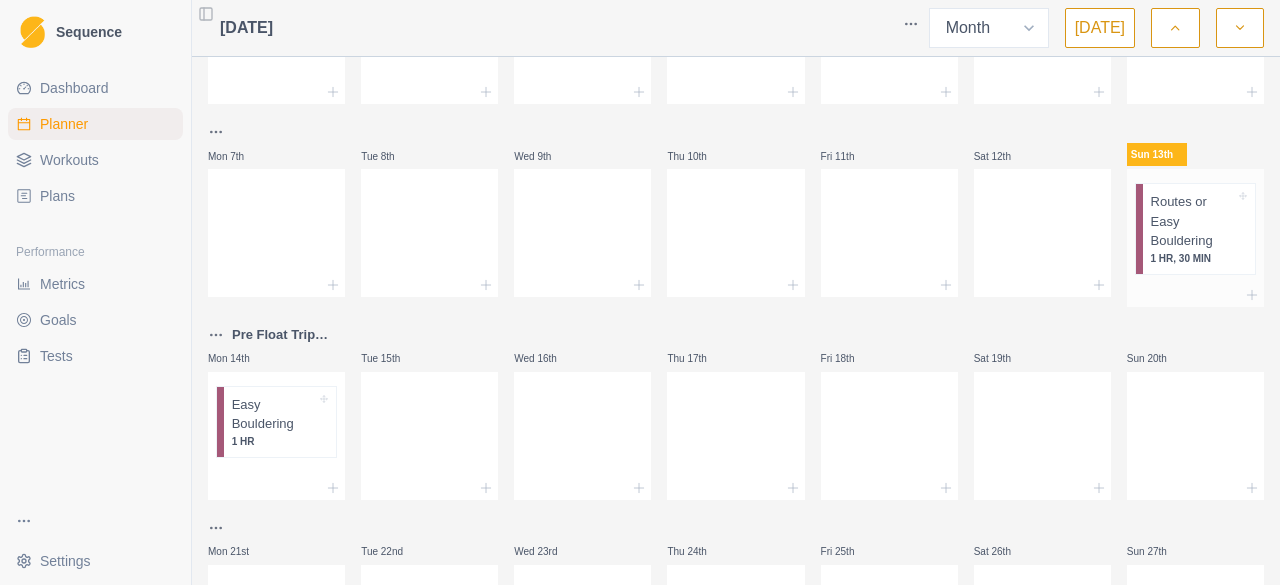 click on "Routes or Easy Bouldering" at bounding box center [1193, 221] 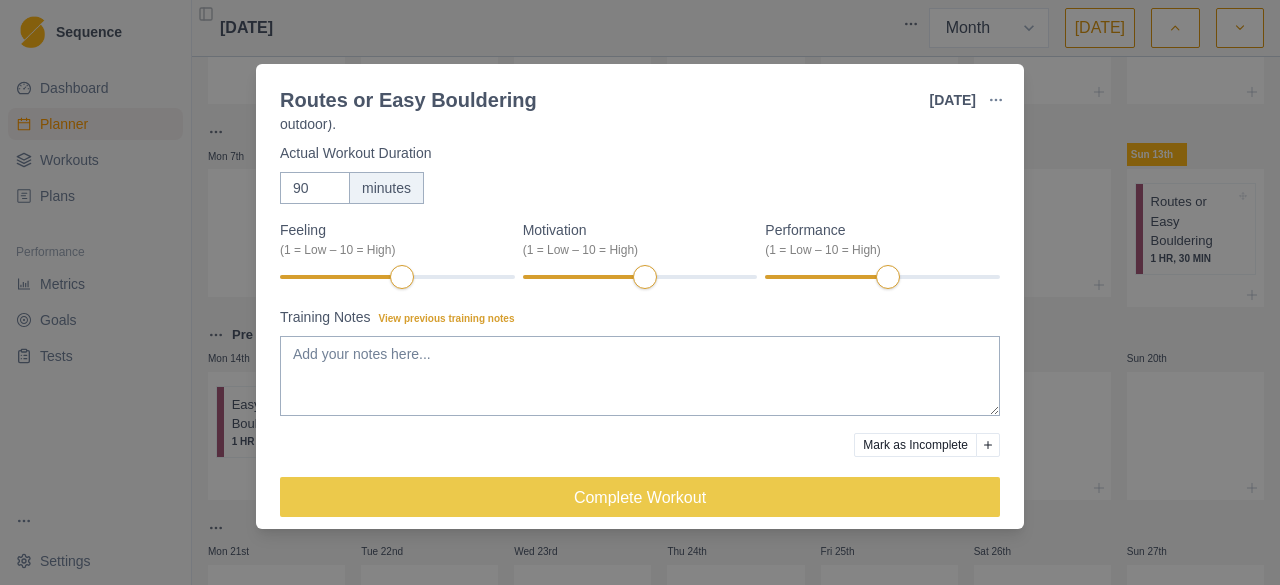 scroll, scrollTop: 90, scrollLeft: 0, axis: vertical 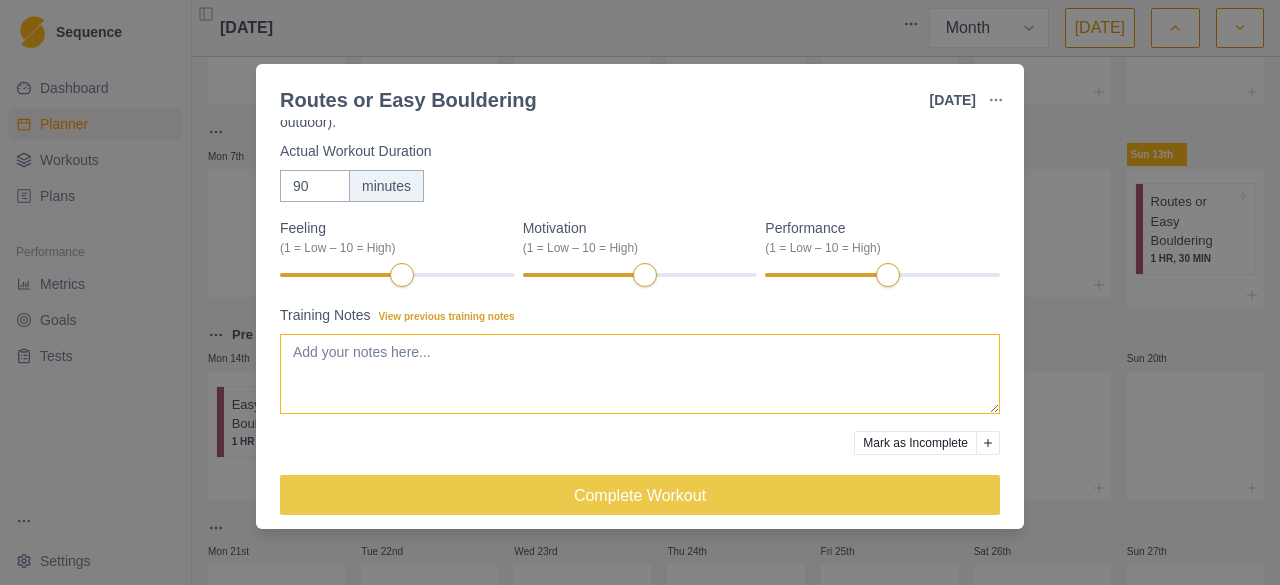 click on "Training Notes View previous training notes" at bounding box center [640, 374] 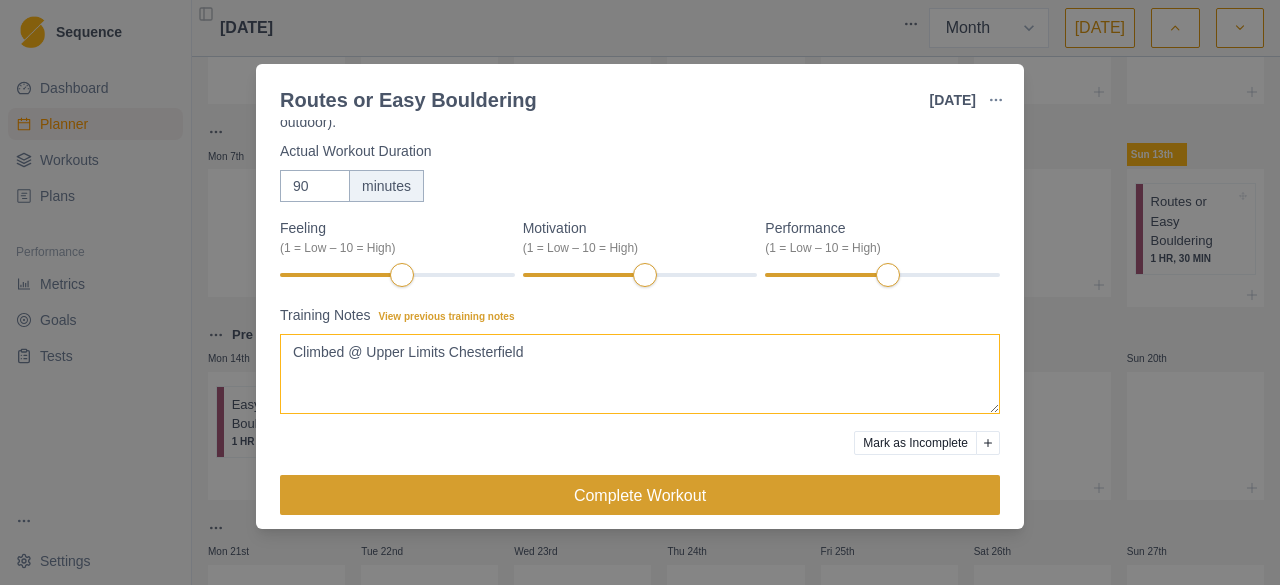 type on "Climbed @ Upper Limits Chesterfield" 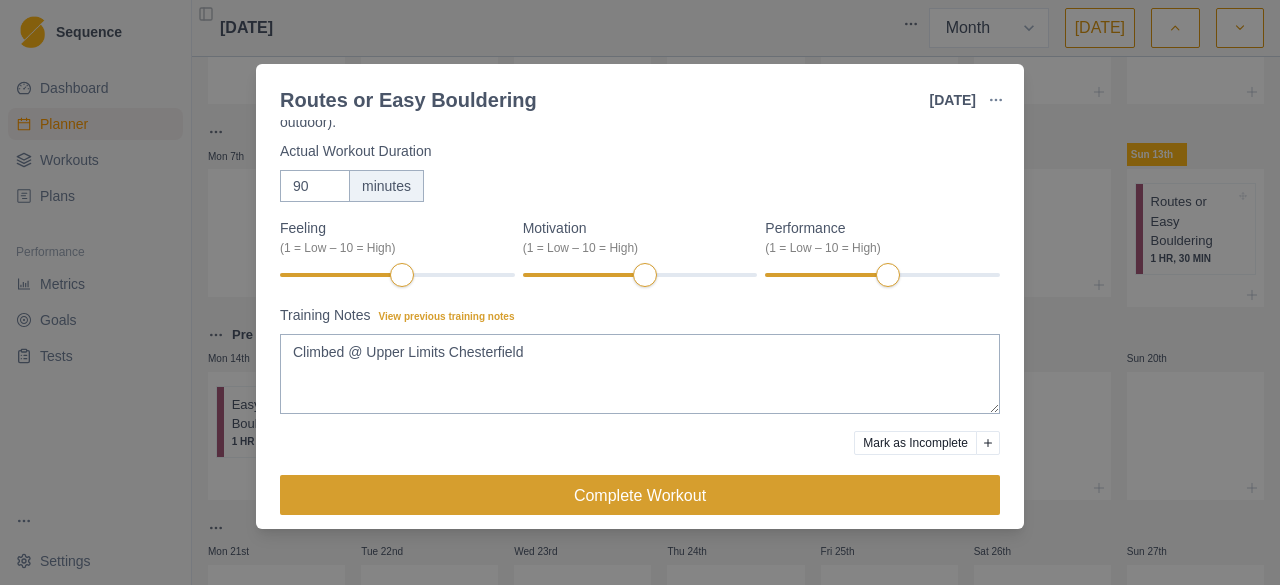 click on "Complete Workout" at bounding box center [640, 495] 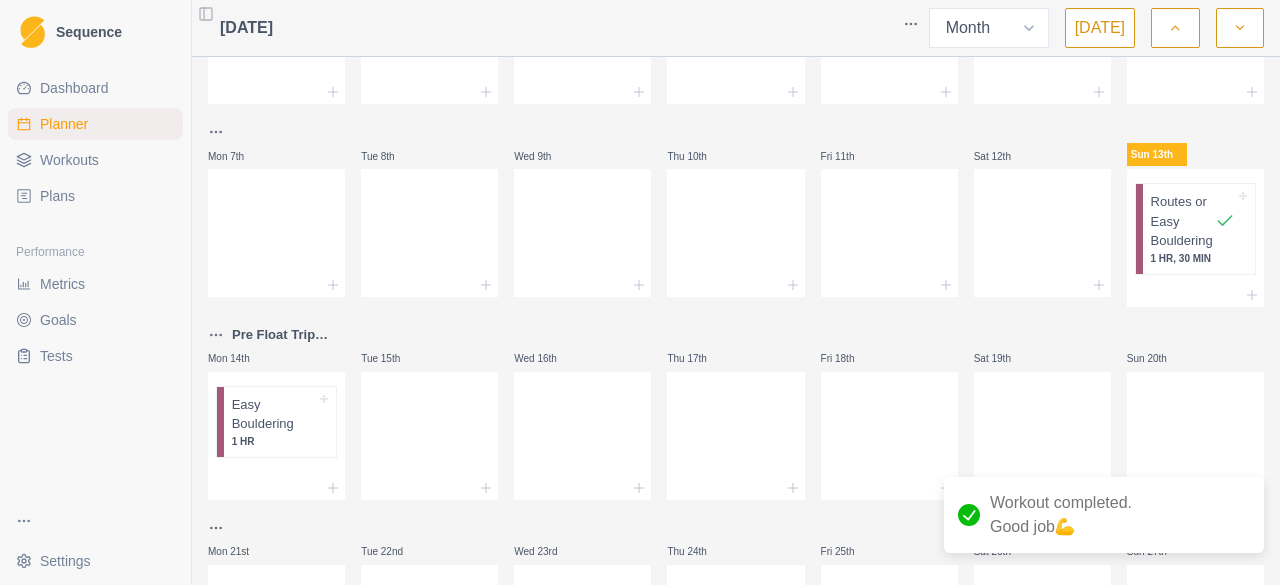 click on "Dashboard" at bounding box center [74, 88] 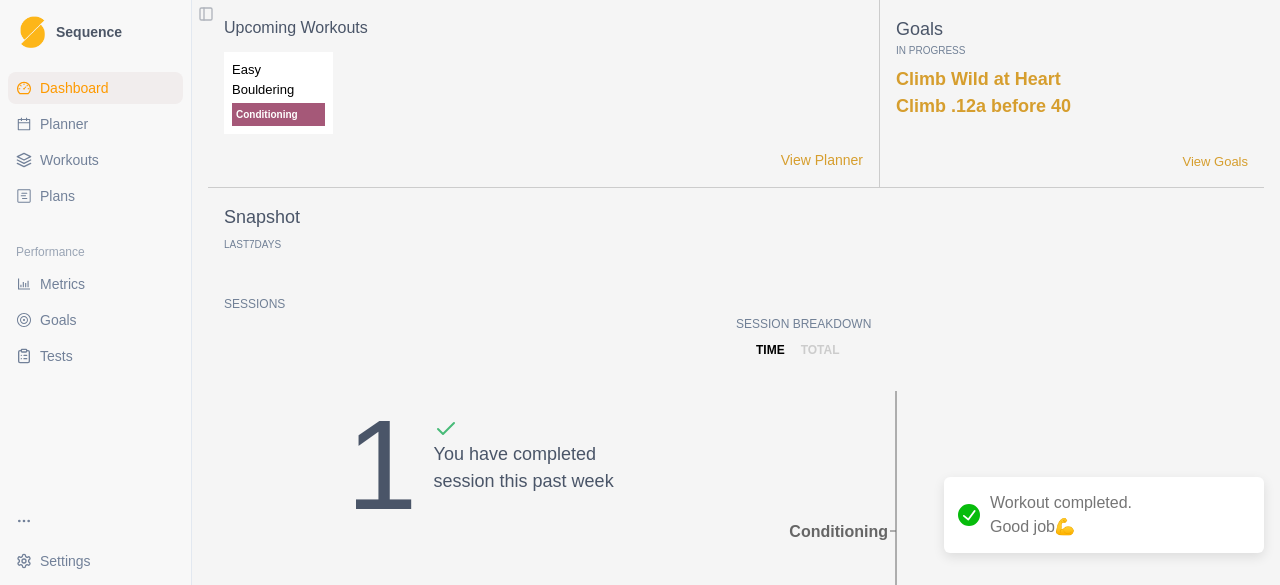 scroll, scrollTop: 0, scrollLeft: 0, axis: both 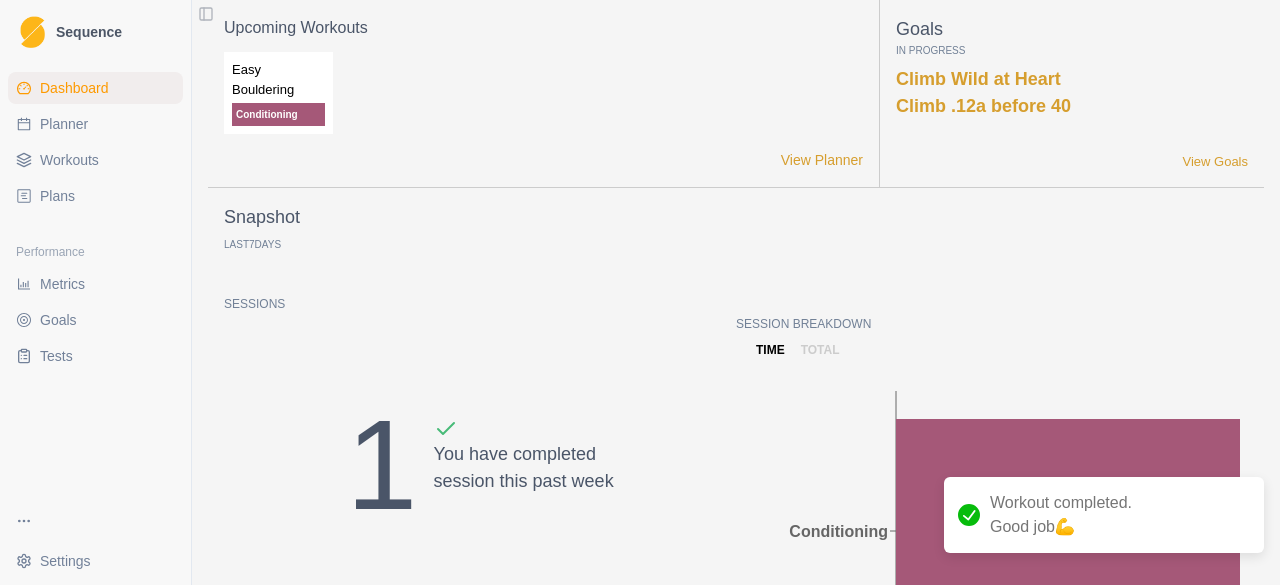 click on "Metrics" at bounding box center (62, 284) 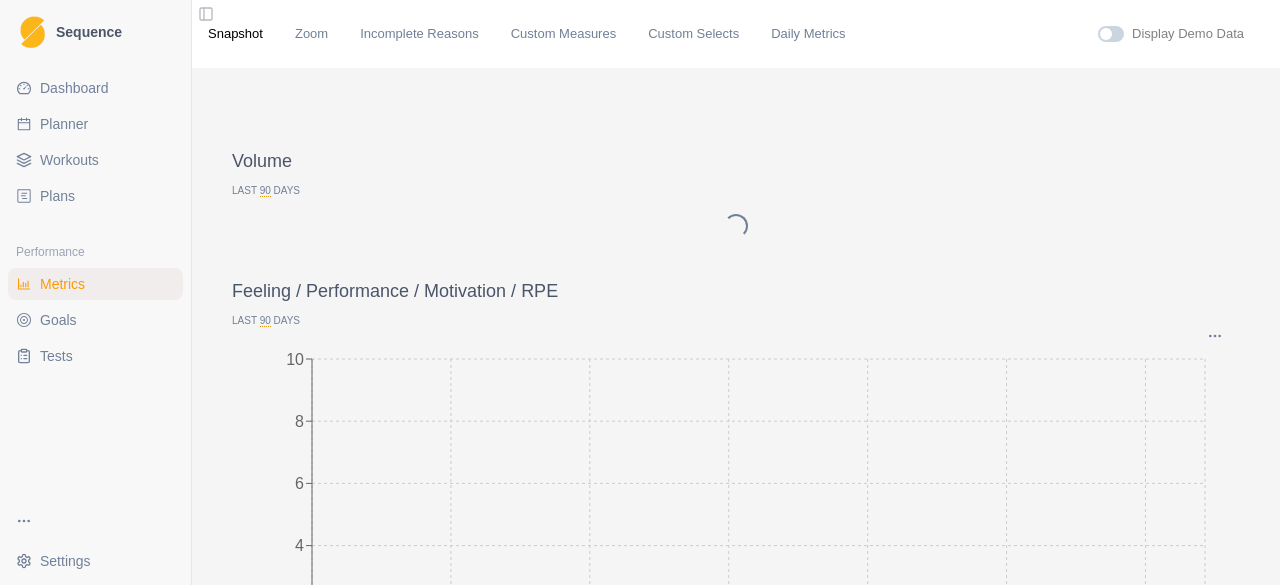 scroll, scrollTop: 0, scrollLeft: 0, axis: both 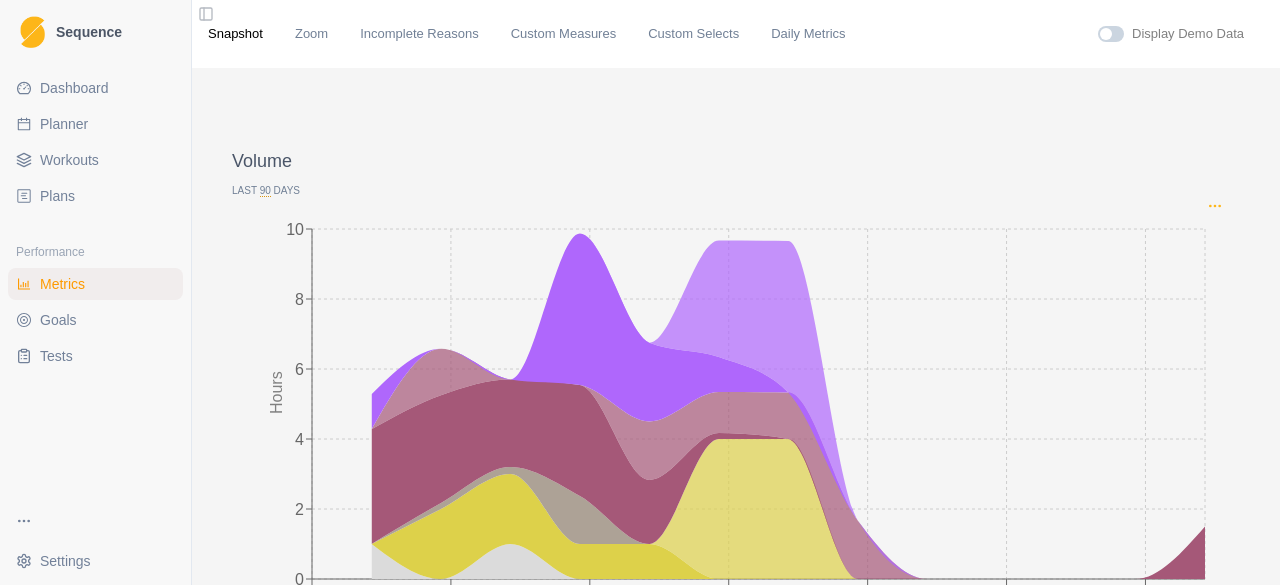 click 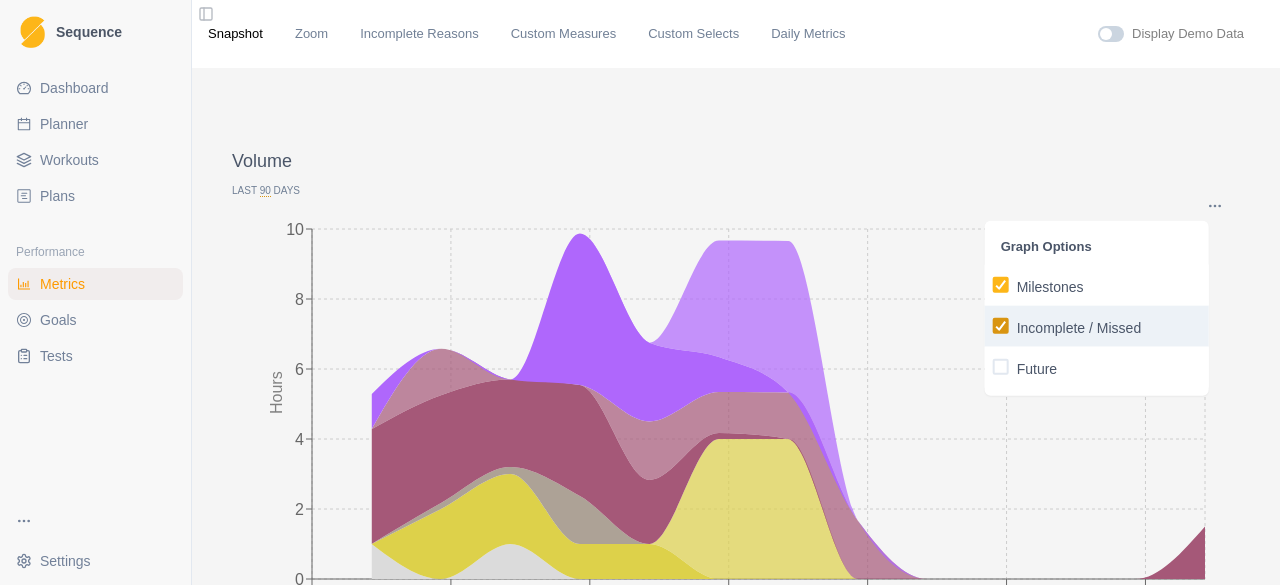 click 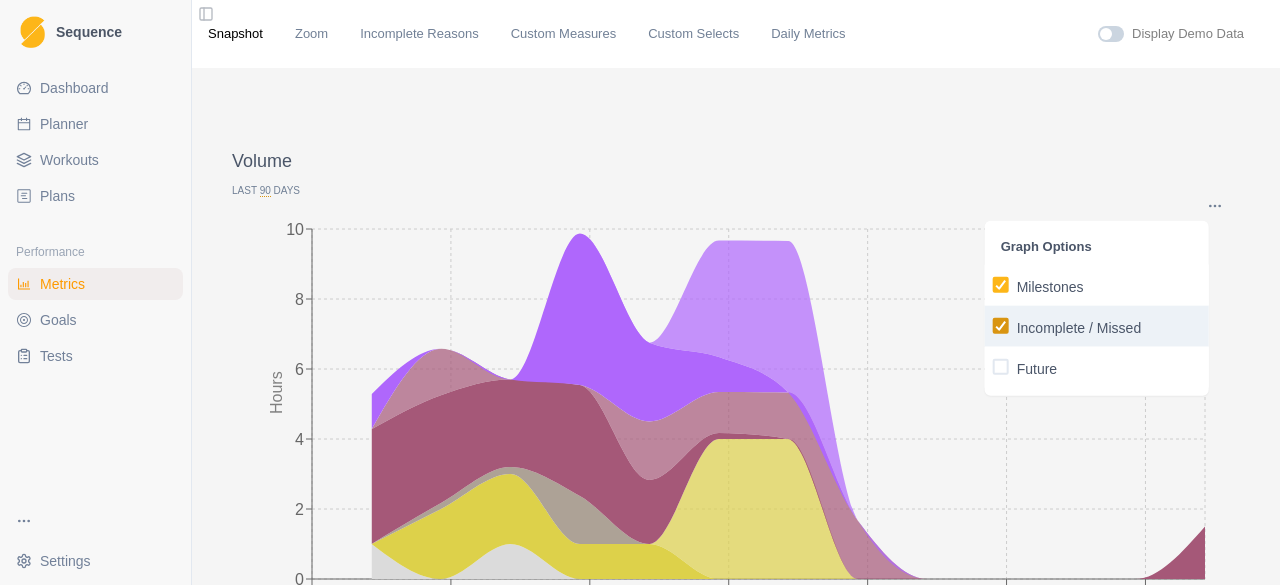 click on "Incomplete / Missed" at bounding box center (992, 325) 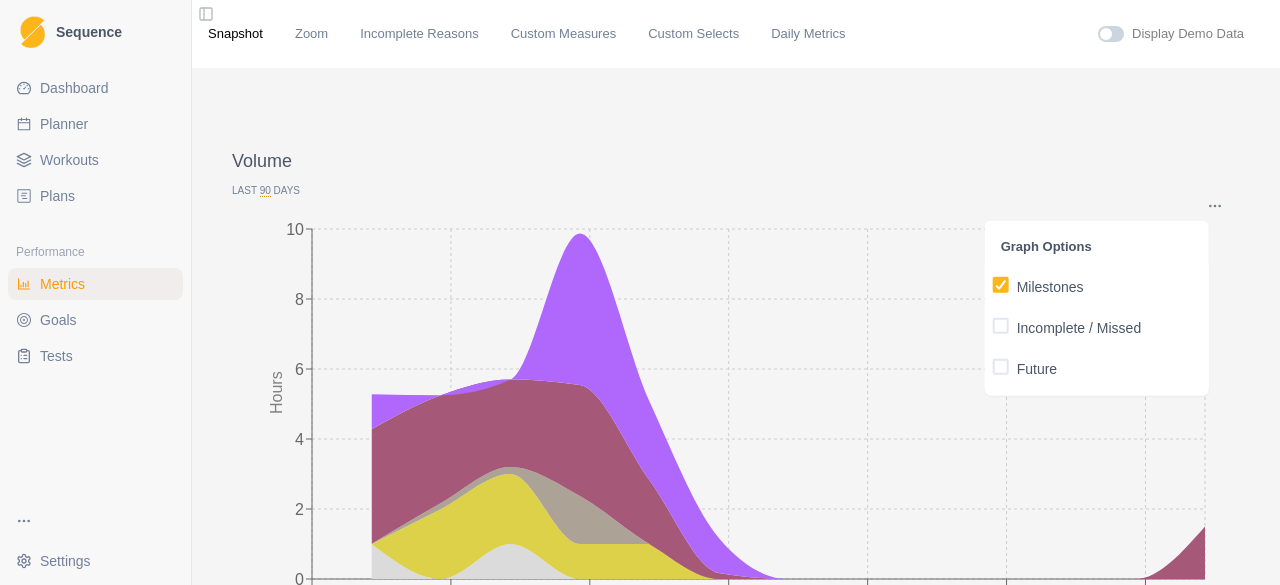 click on "Volume Last   90   Days Graph Options Milestones Incomplete / Missed Future [DATE] [DATE] May [DATE] [DATE] [DATE] [DATE] 0 2 4 6 8 10 Hours Feeling / Performance / Motivation / RPE Last   90   Days Graph Options Milestones [DATE] [DATE] May [DATE] [DATE] [DATE] [DATE] 0 2 4 6 8 10 felt motivated performed RPE Days on Rock / Rest days Last   90   Days Graph Options Milestones [DATE] [DATE] May [DATE] [DATE] [DATE] [DATE] 0 1 2 3 4 5 6 7 Days Days on rock Rest days Total Days on Rock Last   90   Days 0 Total Days on Rock Workouts by Category Last   90   Days time total 0 2 4 6 8 10 12 14 16 18 20 22 24 Hours Conditioning None Cardio Endurance Strength / Power 46% 6% 5% 18% 25% Conditioning None Cardio Endurance Strength / Power Workload Last   90   Days Graph Options Milestones [DATE] [DATE] May [DATE] [DATE] [DATE] [DATE] 0 350 700 1050 1400 Workload" at bounding box center [736, 1763] 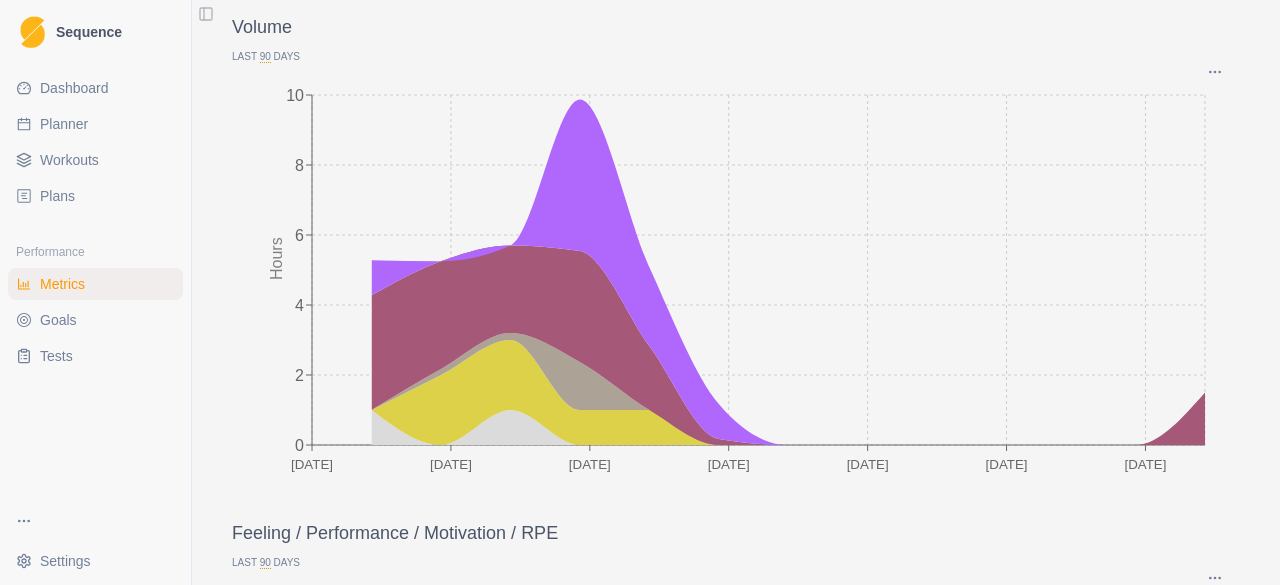 scroll, scrollTop: 135, scrollLeft: 0, axis: vertical 